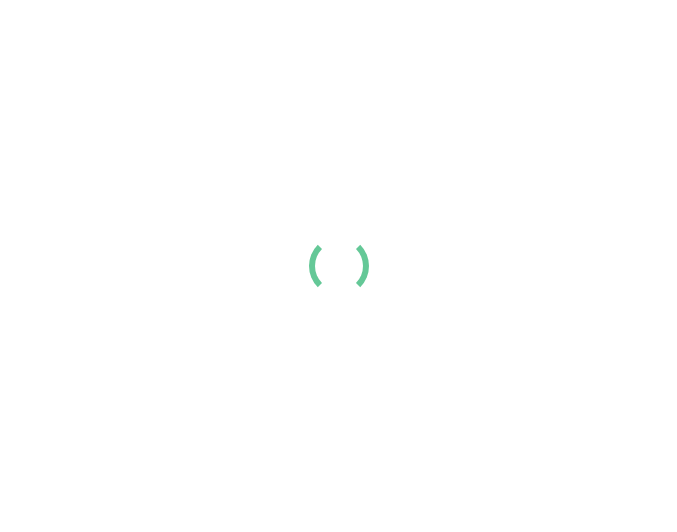 scroll, scrollTop: 0, scrollLeft: 0, axis: both 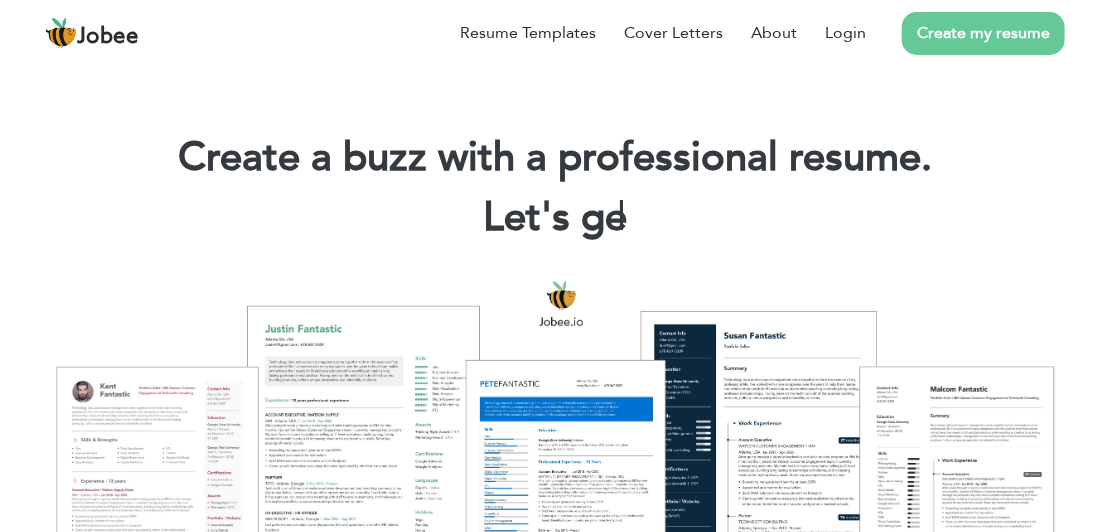 click at bounding box center (555, 451) 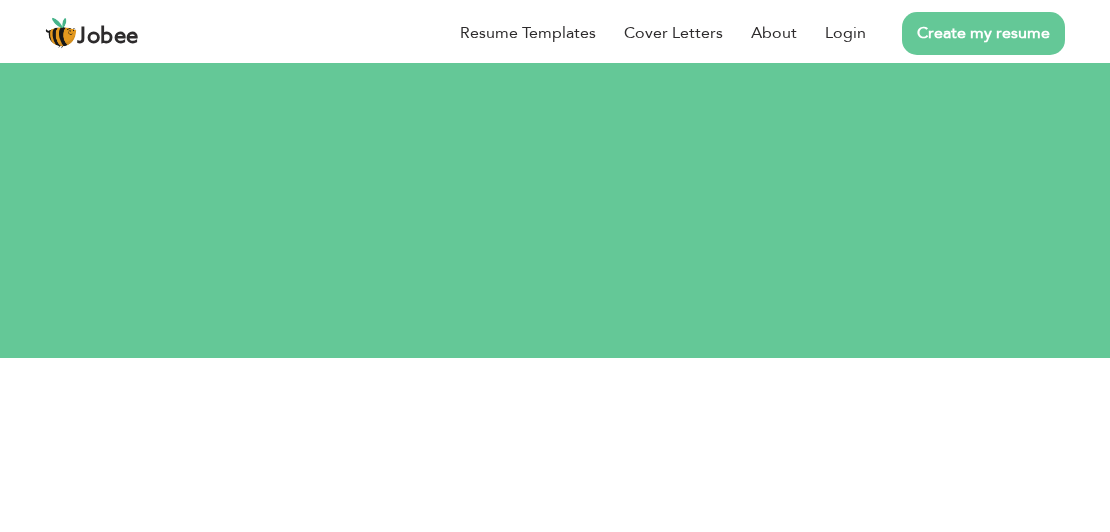 scroll, scrollTop: 0, scrollLeft: 0, axis: both 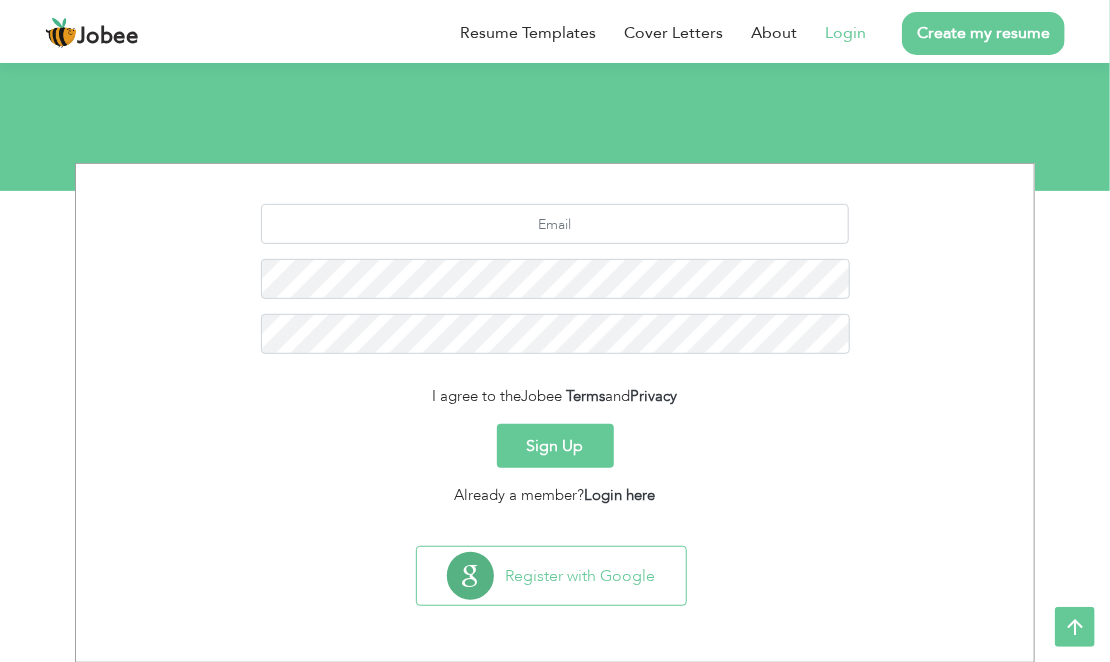click on "Login" at bounding box center [845, 33] 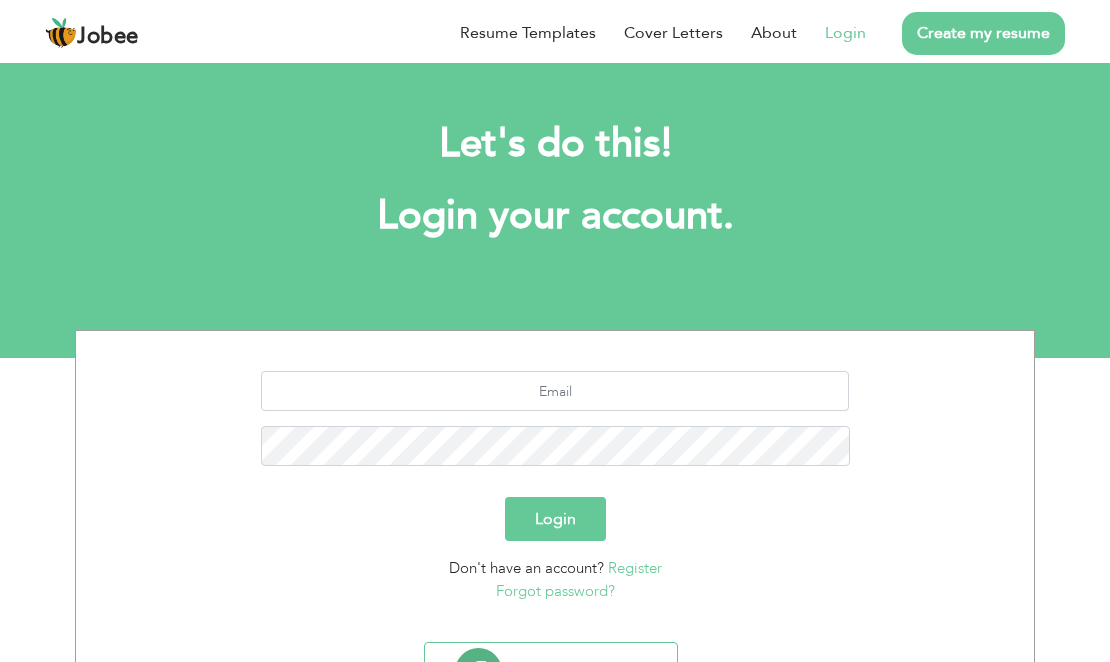 scroll, scrollTop: 0, scrollLeft: 0, axis: both 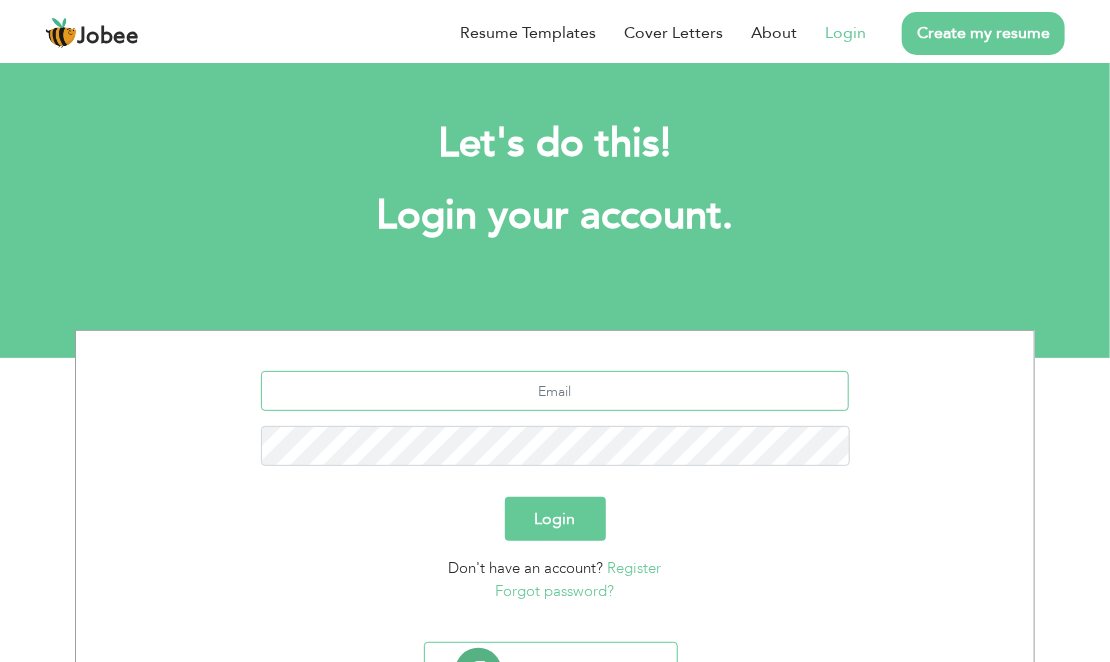 type on "naveedahmad4500@gmail.com" 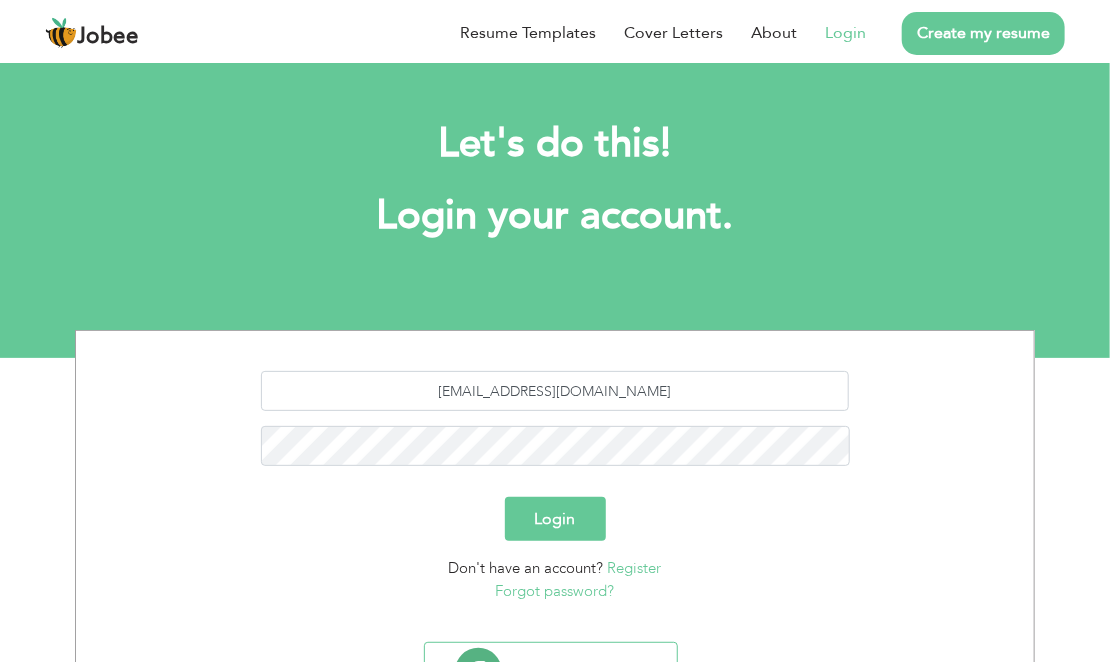 click on "Login" at bounding box center (555, 519) 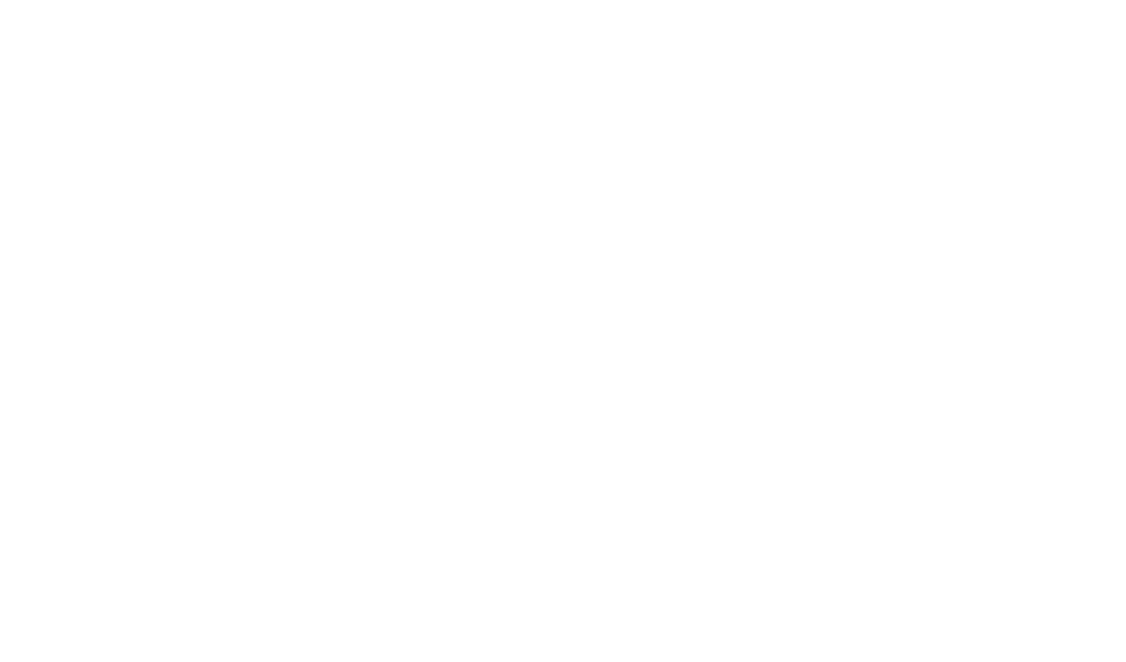 scroll, scrollTop: 0, scrollLeft: 0, axis: both 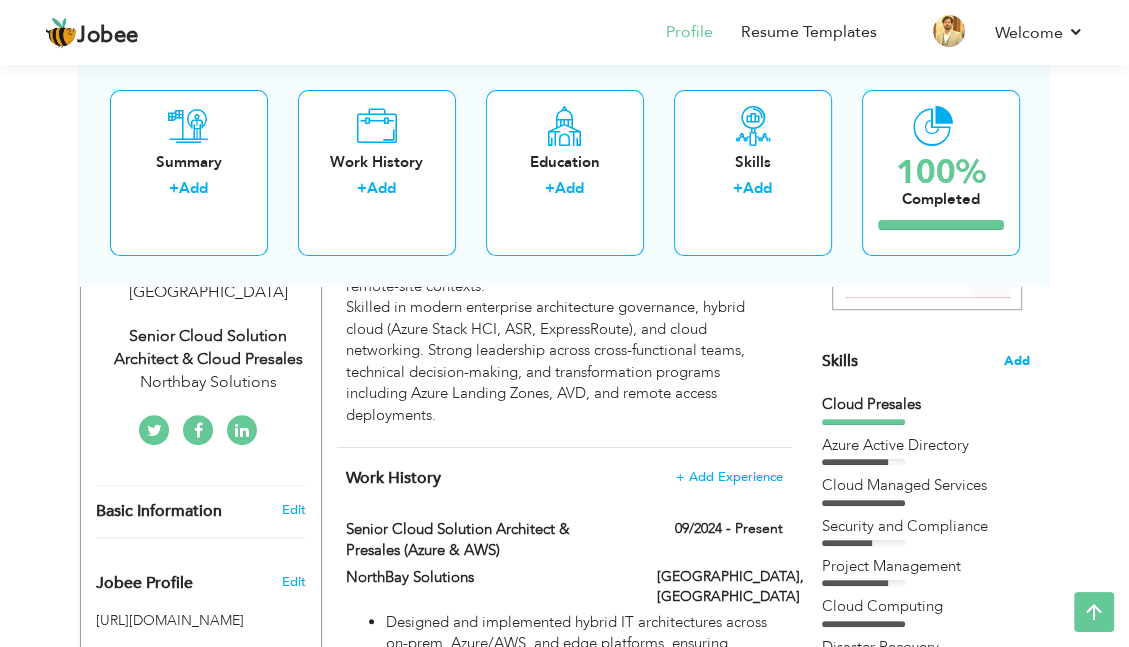 click on "Add" at bounding box center (1017, 361) 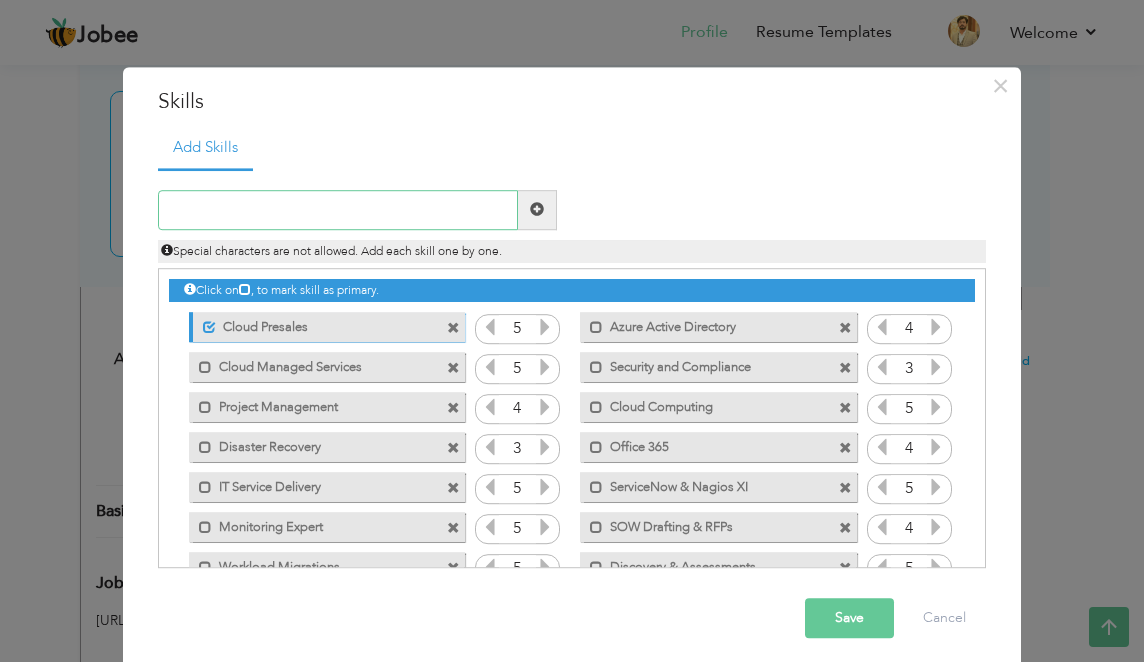 scroll, scrollTop: 200, scrollLeft: 0, axis: vertical 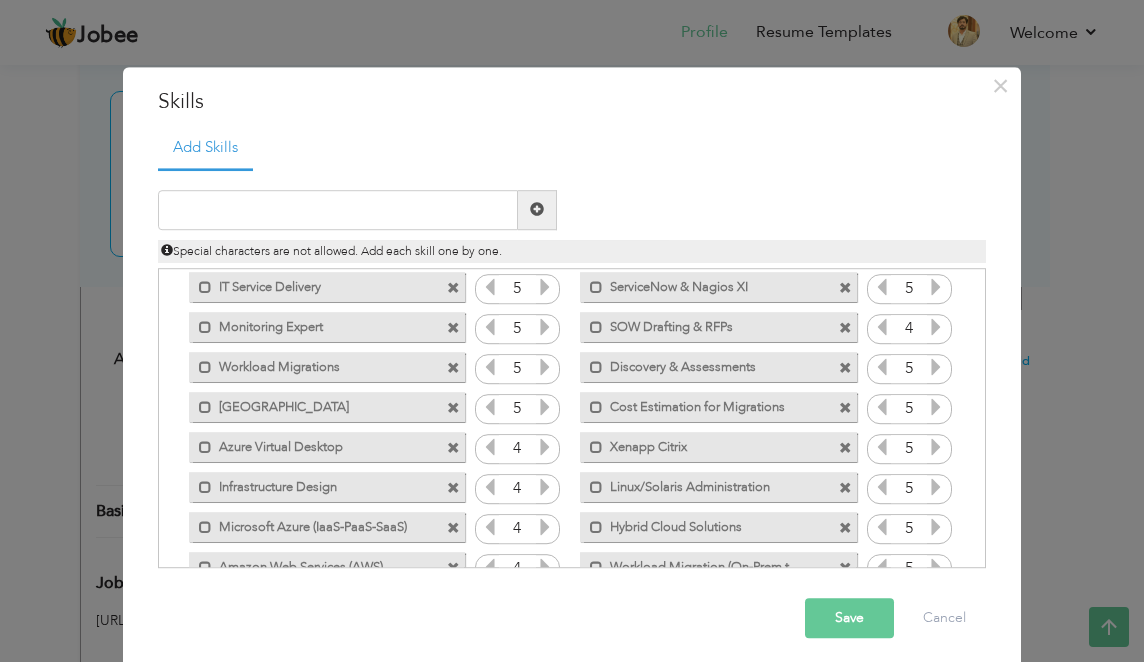 click at bounding box center [453, 328] 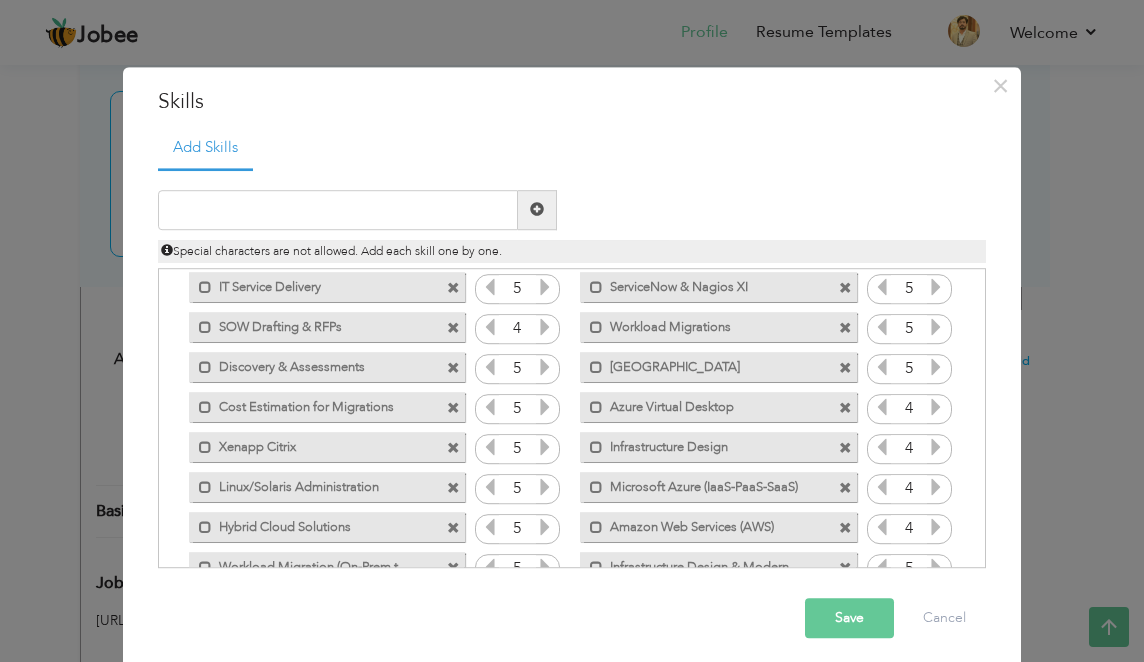 scroll, scrollTop: 644, scrollLeft: 0, axis: vertical 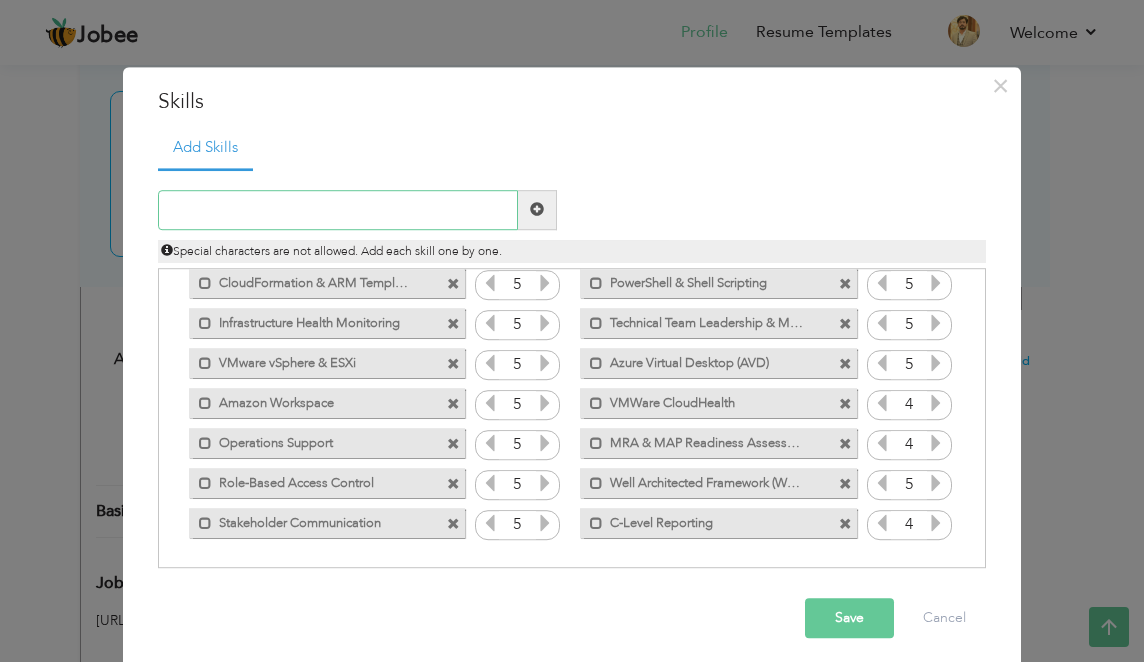 click at bounding box center [338, 210] 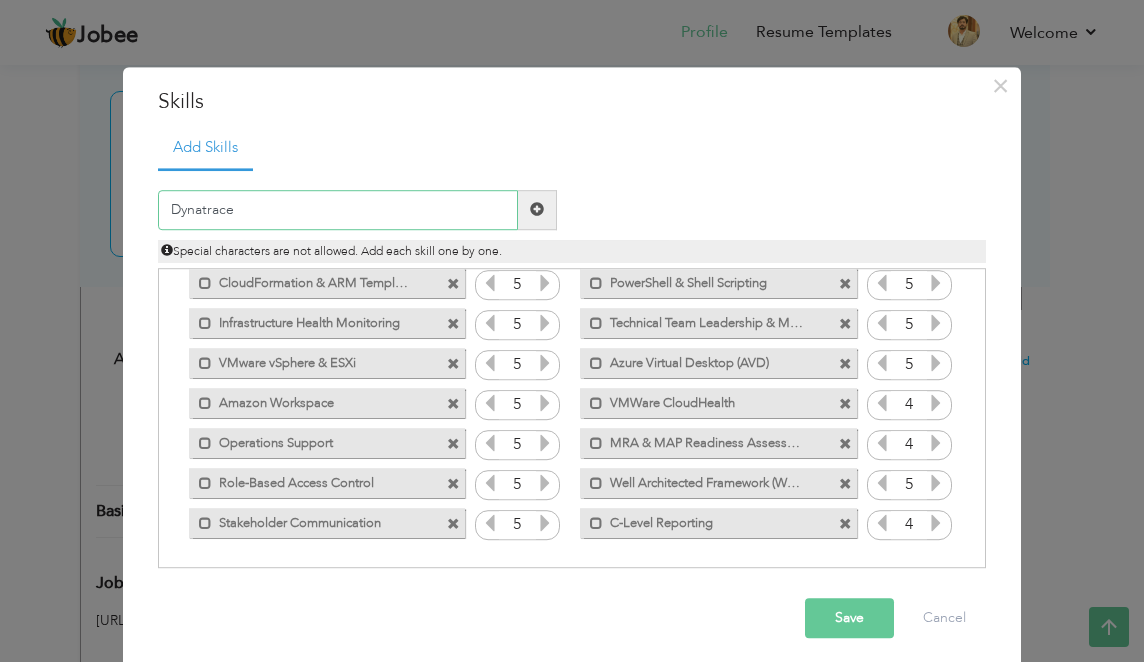 type on "Dynatrace" 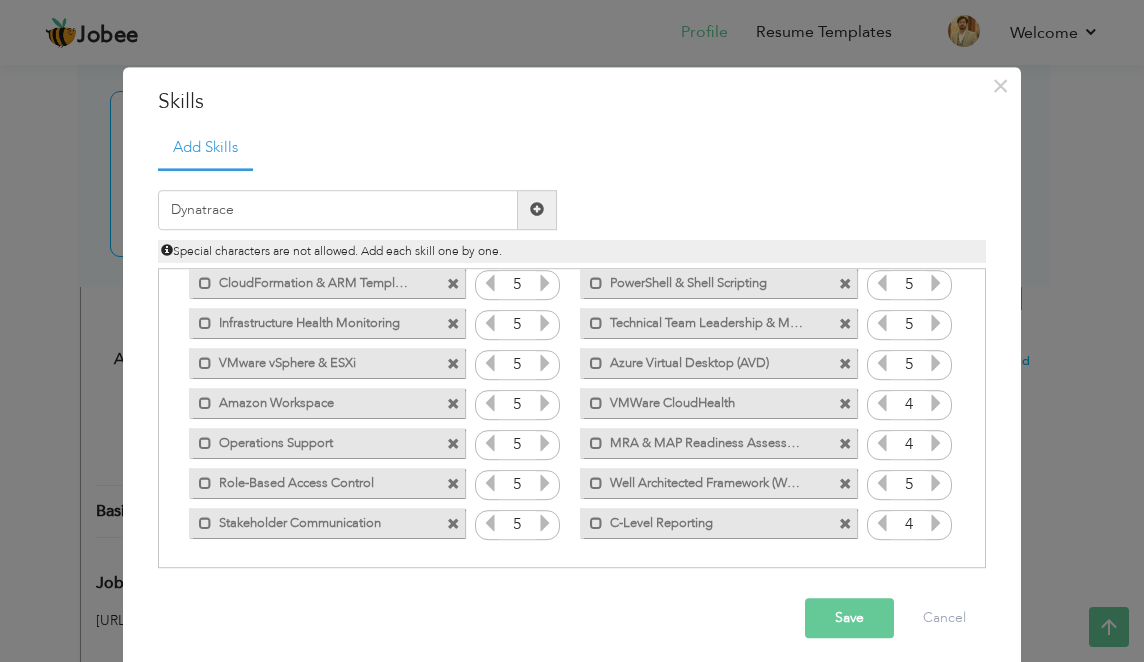 click at bounding box center [537, 210] 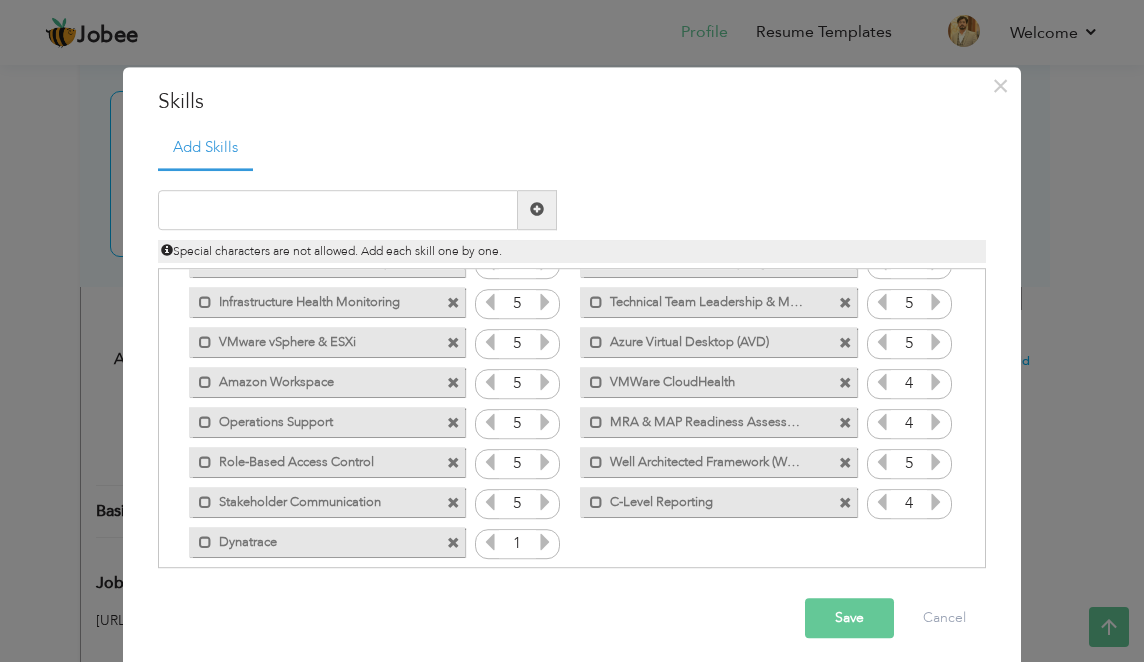 scroll, scrollTop: 684, scrollLeft: 0, axis: vertical 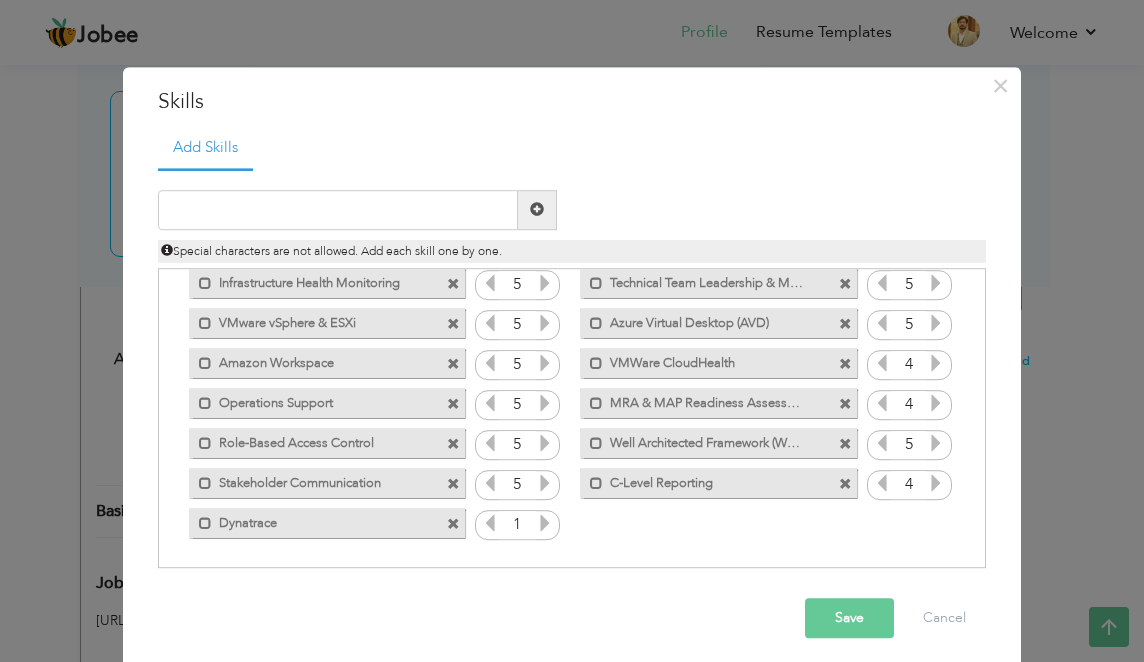 click at bounding box center (545, 523) 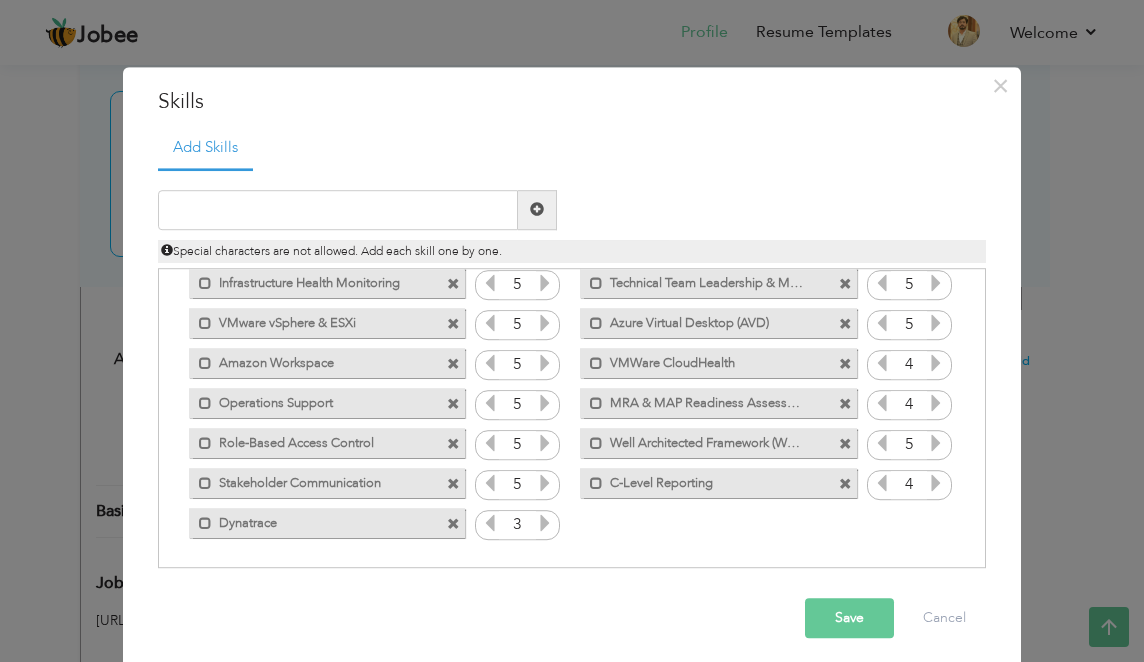 click at bounding box center [545, 523] 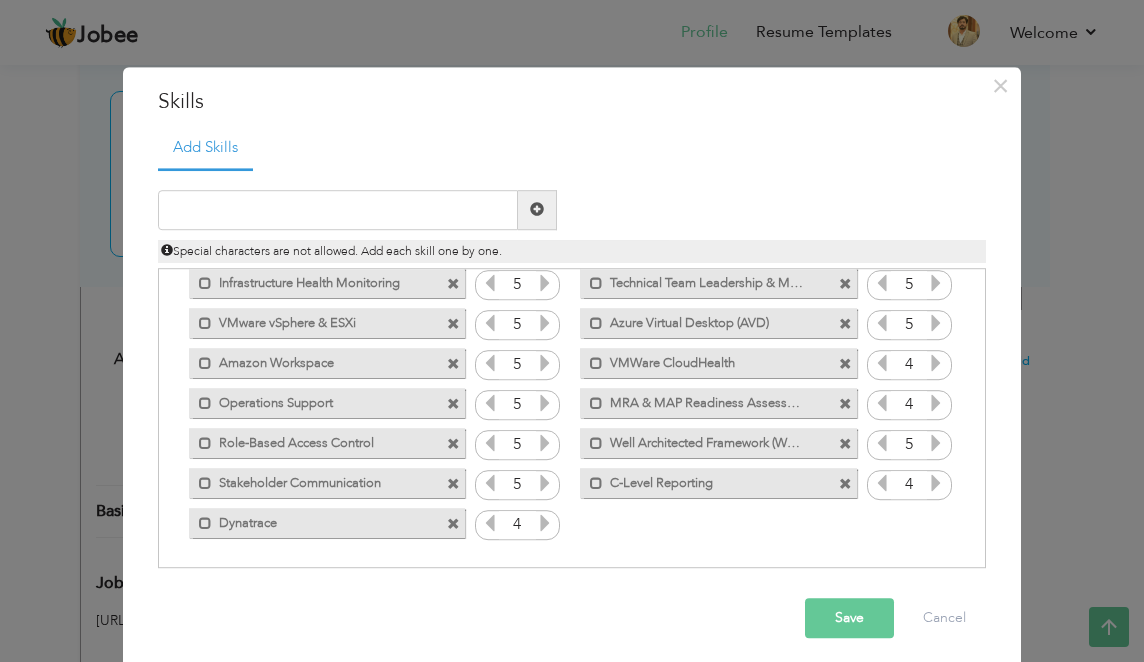 click at bounding box center [545, 523] 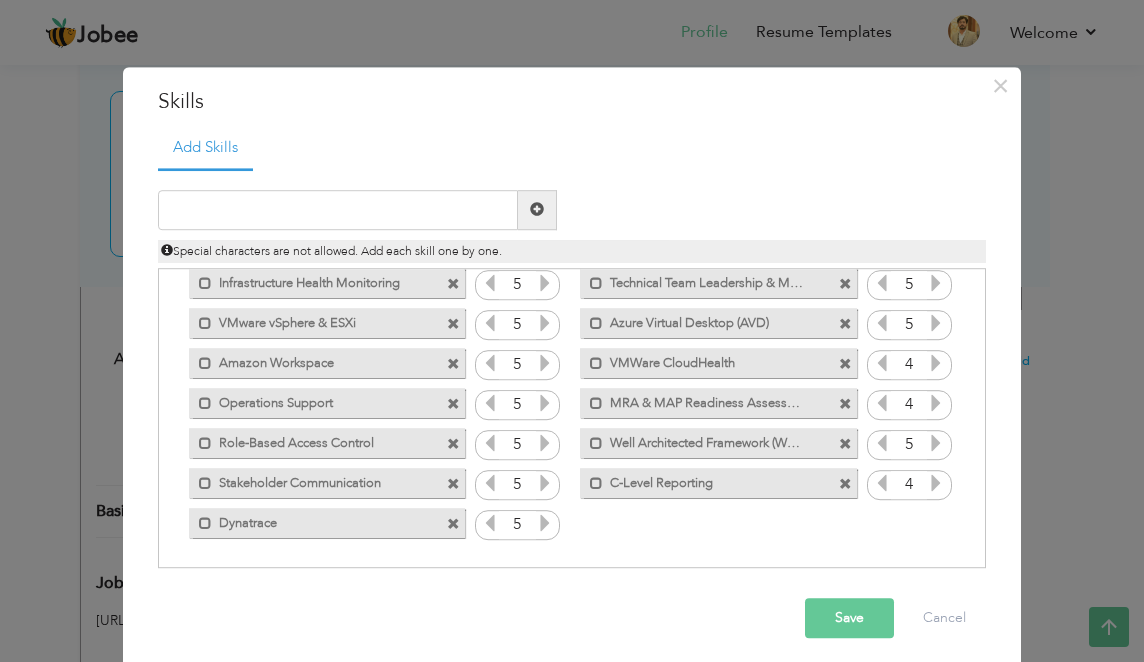 click on "Save" at bounding box center [849, 618] 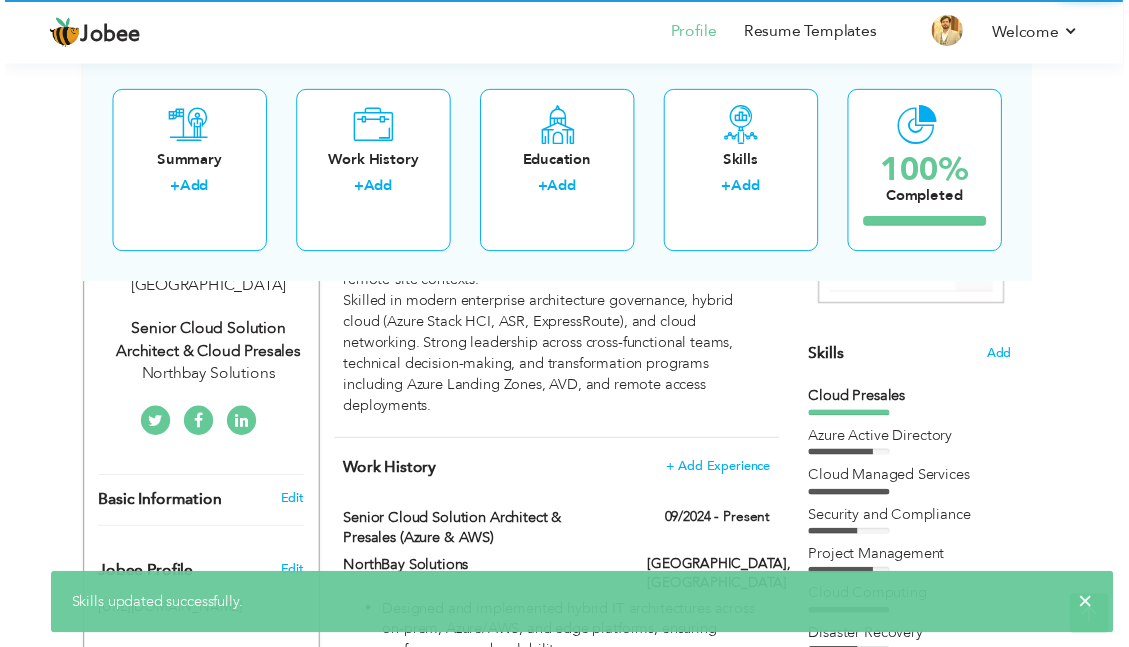 scroll, scrollTop: 0, scrollLeft: 0, axis: both 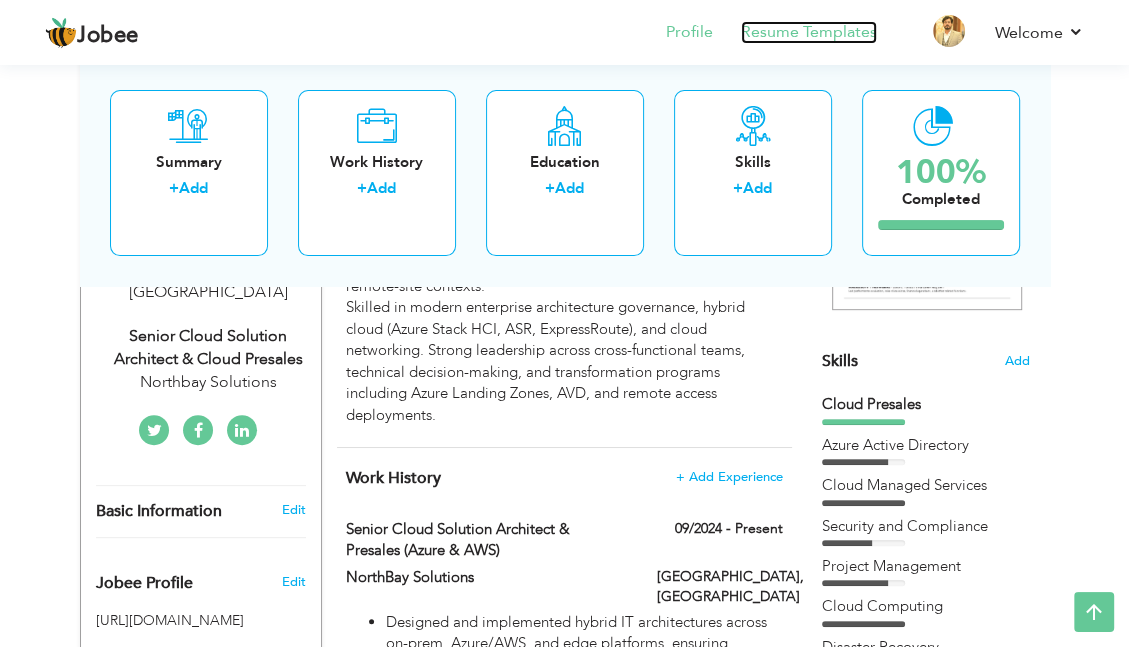 click on "Resume Templates" at bounding box center (809, 32) 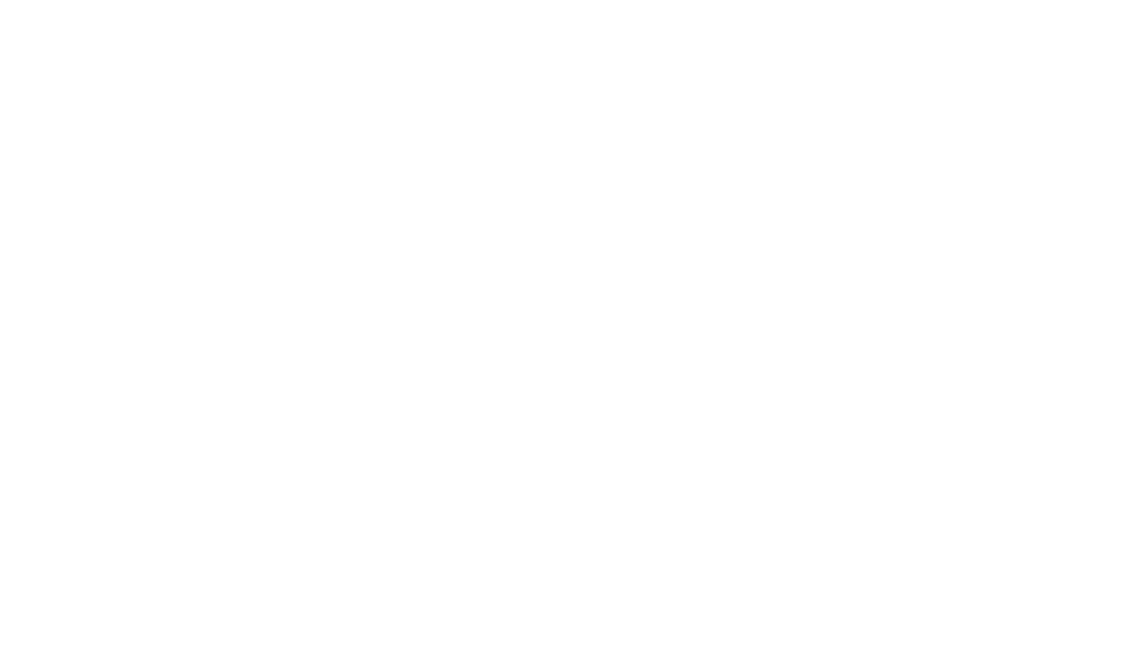 scroll, scrollTop: 0, scrollLeft: 0, axis: both 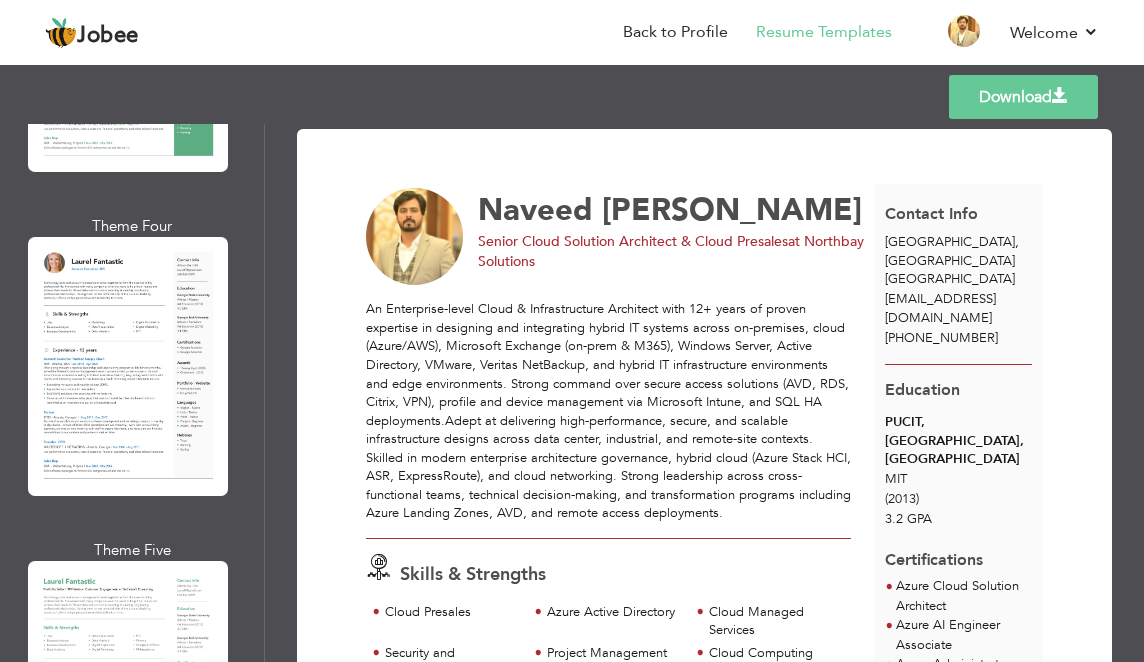 click at bounding box center [128, 366] 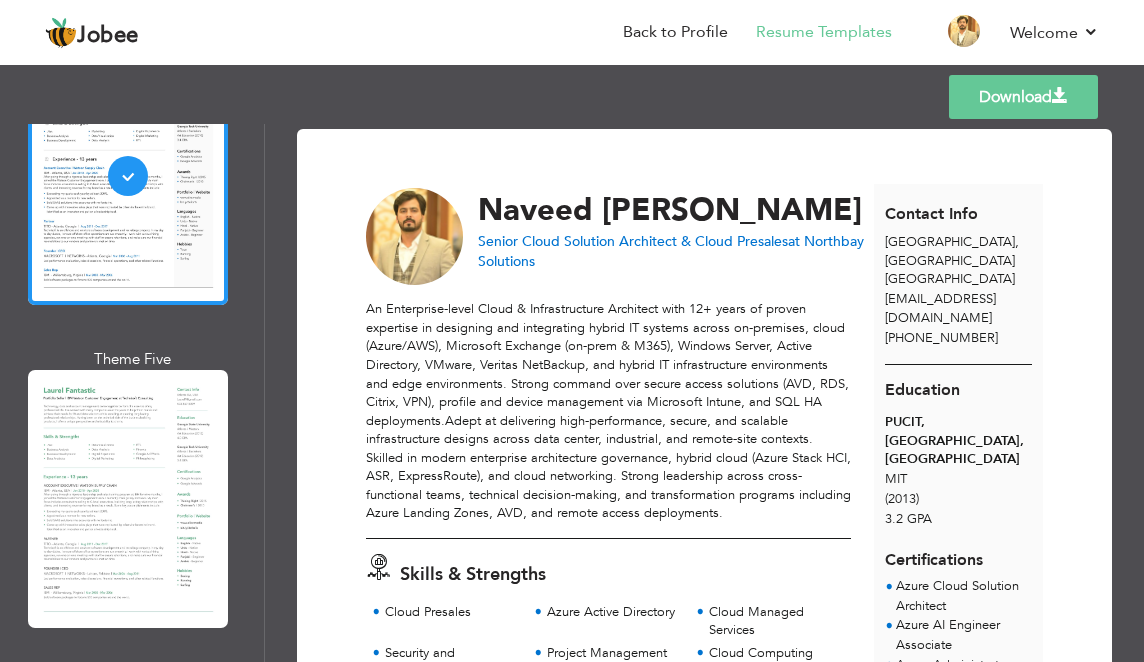 scroll, scrollTop: 1200, scrollLeft: 0, axis: vertical 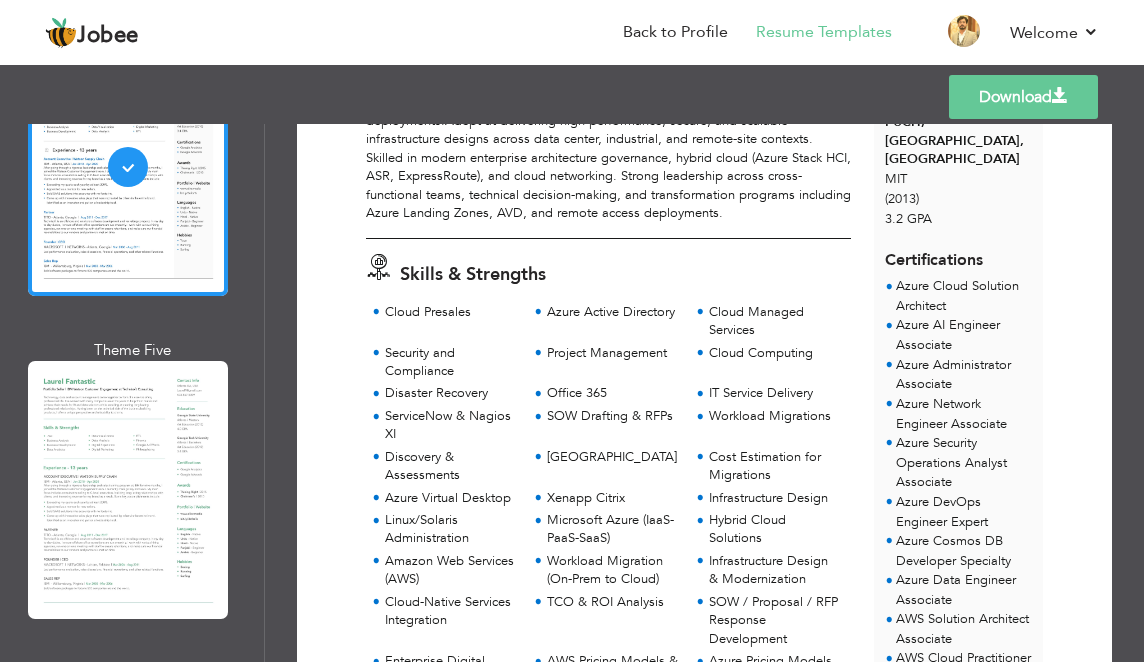 click on "Download" at bounding box center [1023, 97] 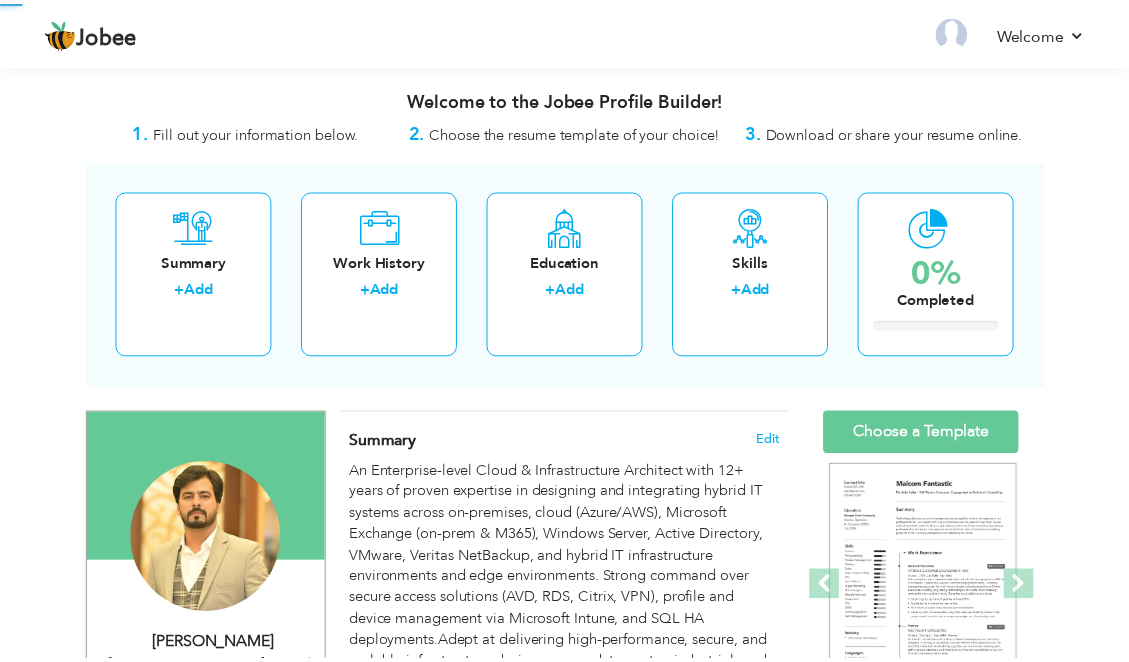 scroll, scrollTop: 400, scrollLeft: 0, axis: vertical 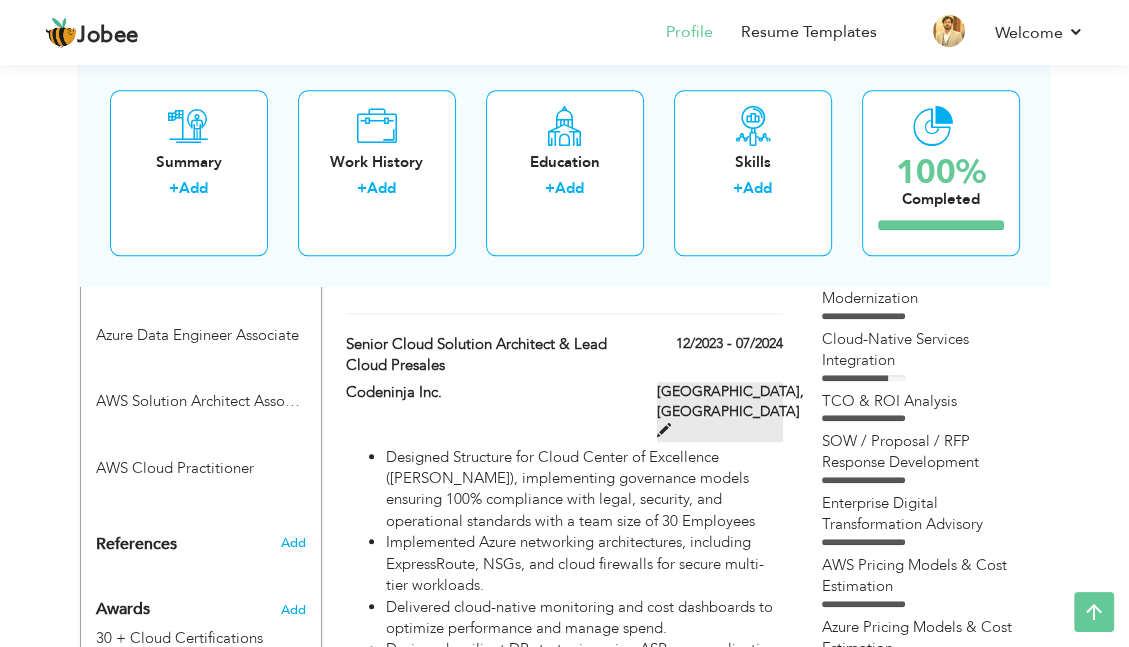 click at bounding box center [664, 430] 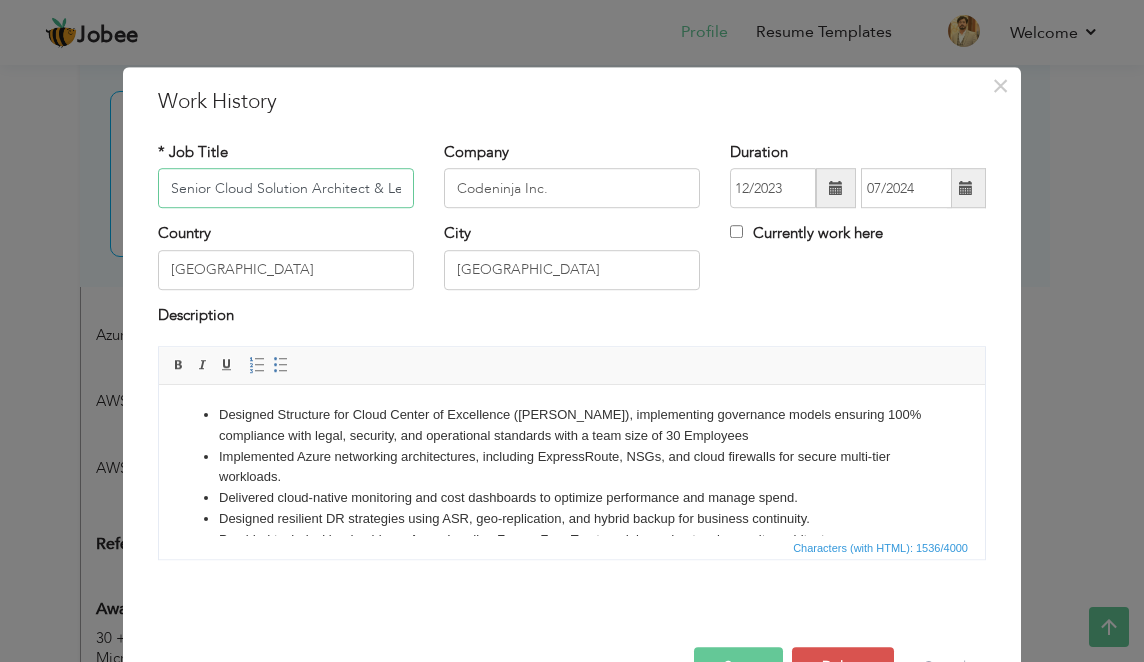 scroll, scrollTop: 0, scrollLeft: 108, axis: horizontal 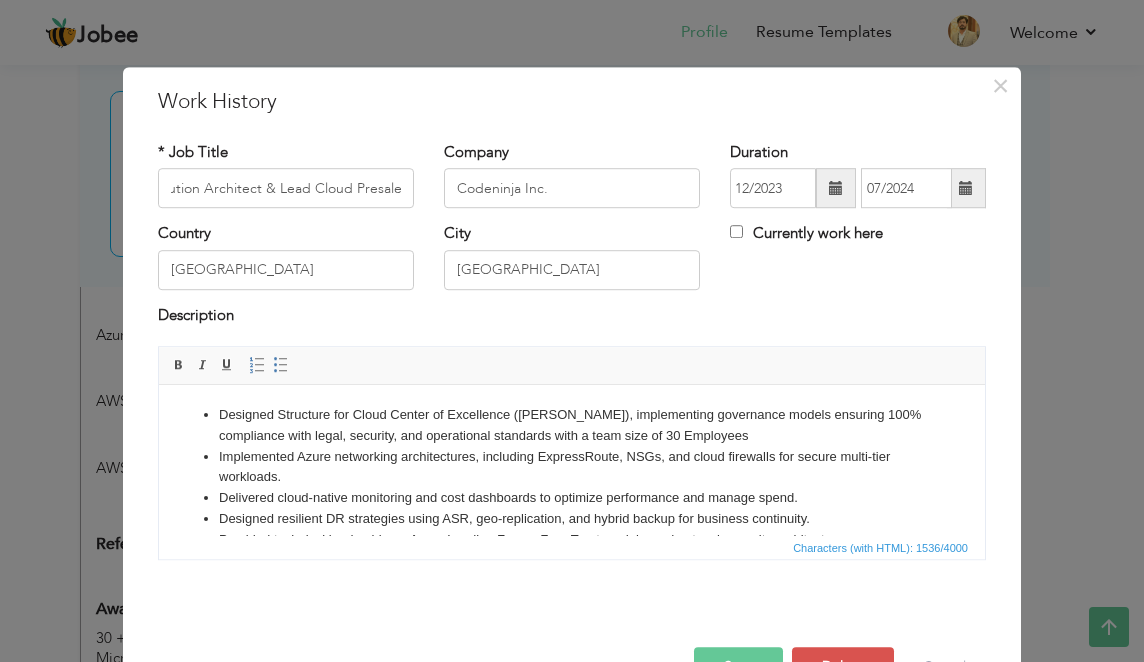 click on "Implemented Azure networking architectures, including ExpressRoute, NSGs, and cloud firewalls for secure multi-tier workloads." at bounding box center (572, 468) 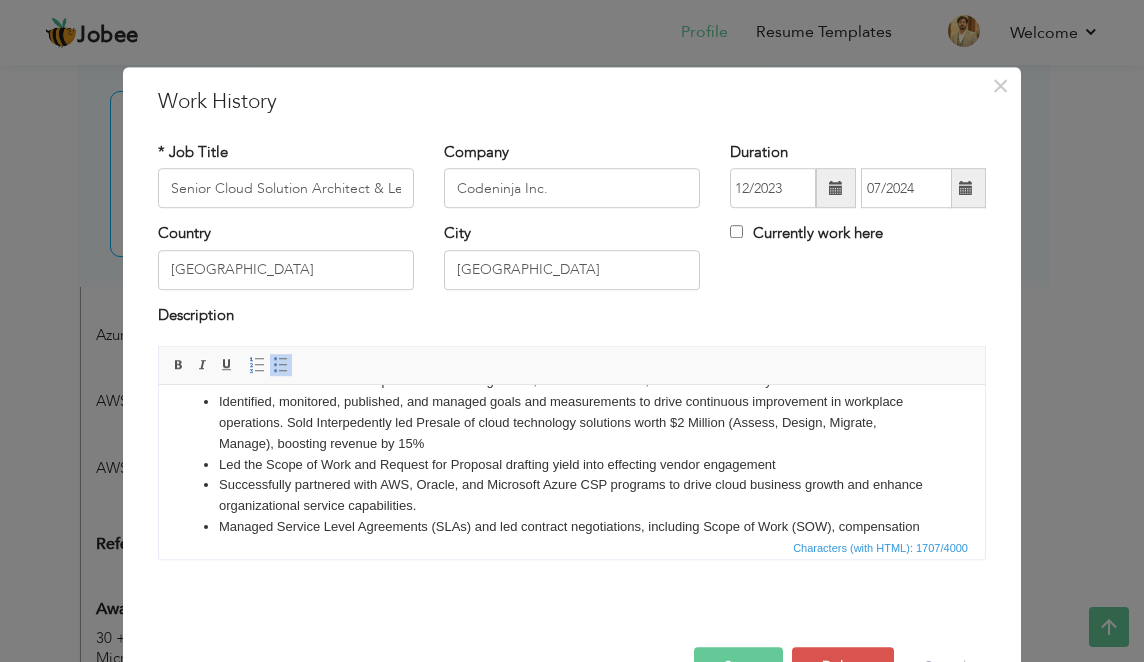 scroll, scrollTop: 100, scrollLeft: 0, axis: vertical 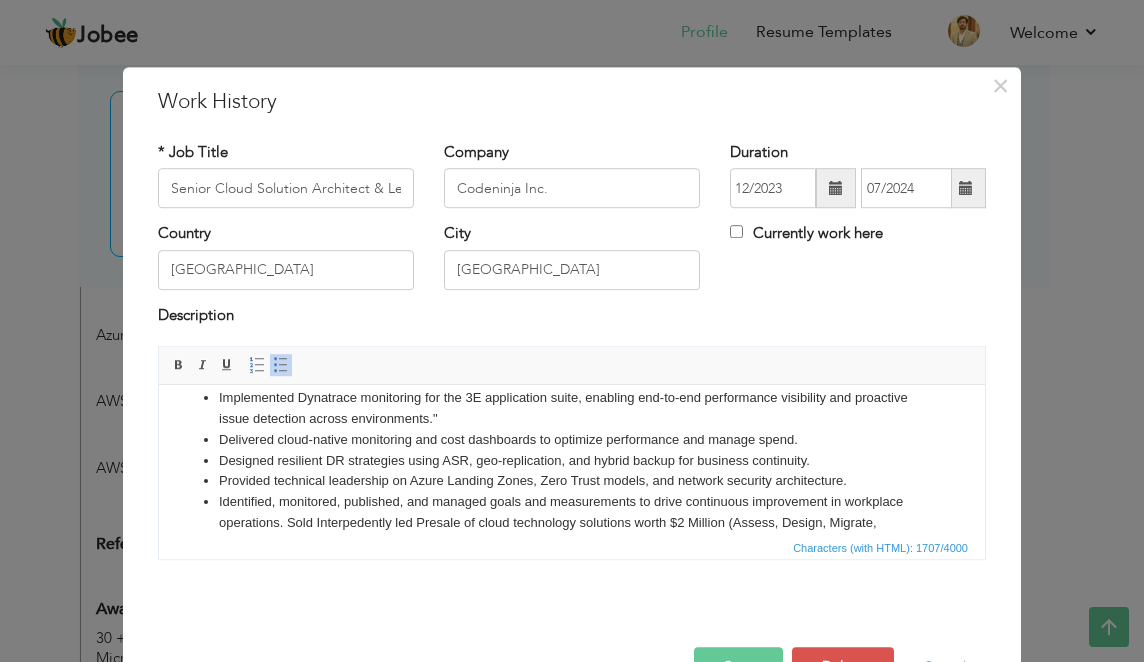 click on "Implemented Dynatrace monitoring for the 3E application suite, enabling end-to-end performance visibility and proactive issue detection across environments."" at bounding box center [572, 409] 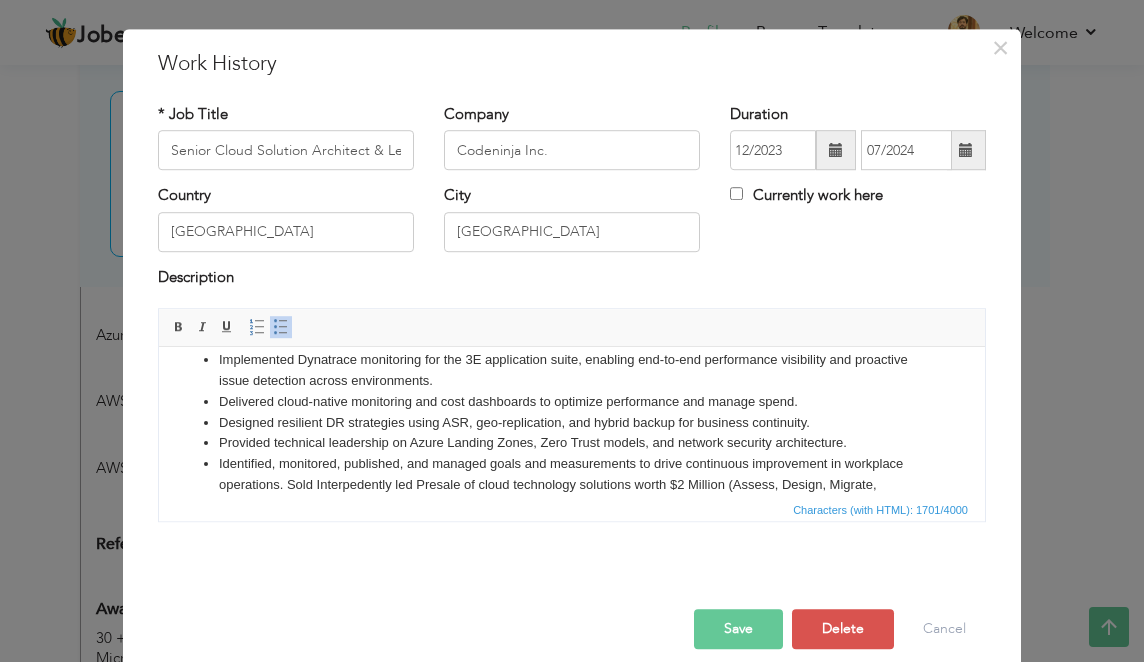 scroll, scrollTop: 59, scrollLeft: 0, axis: vertical 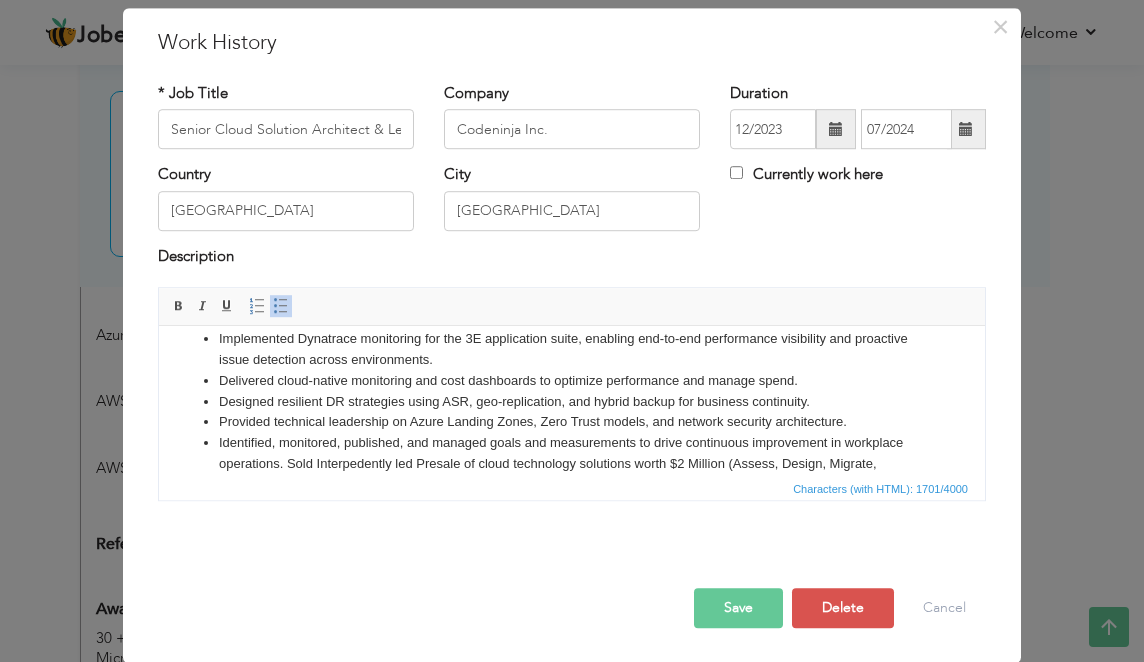 click on "Save" at bounding box center [738, 608] 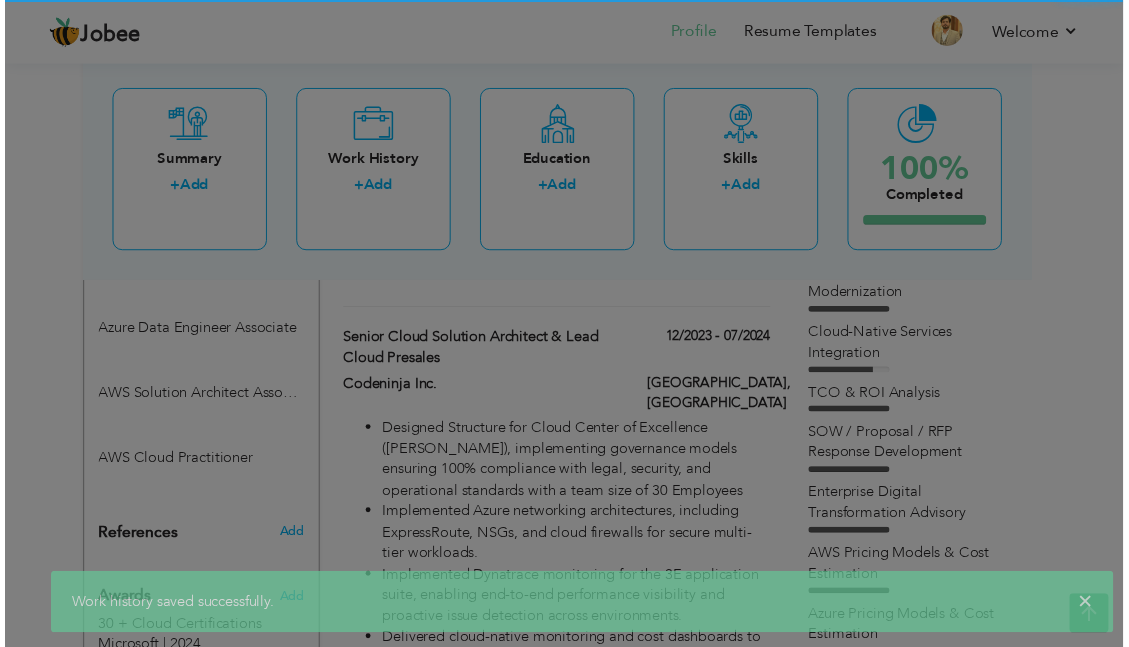 scroll, scrollTop: 0, scrollLeft: 0, axis: both 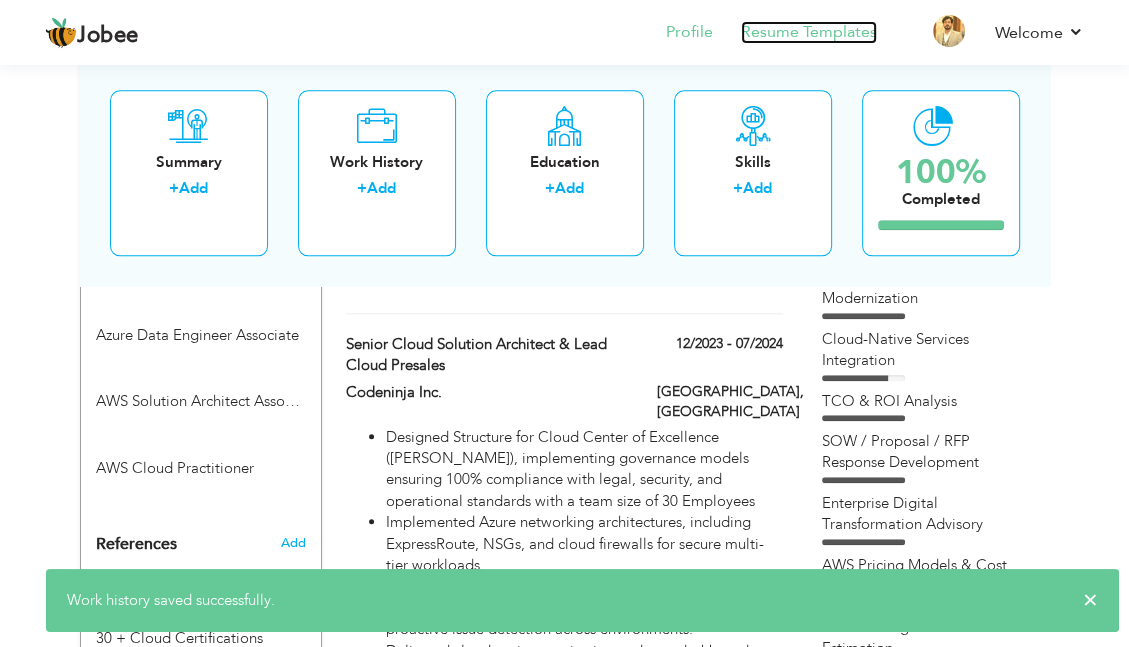 click on "Resume Templates" at bounding box center (809, 32) 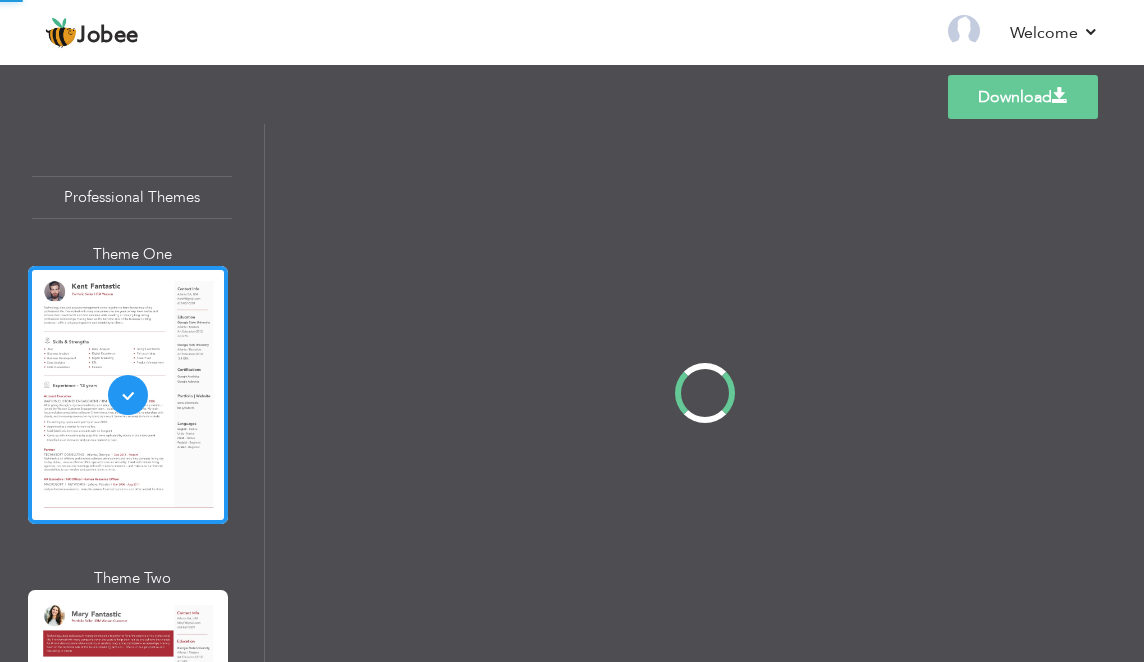 scroll, scrollTop: 0, scrollLeft: 0, axis: both 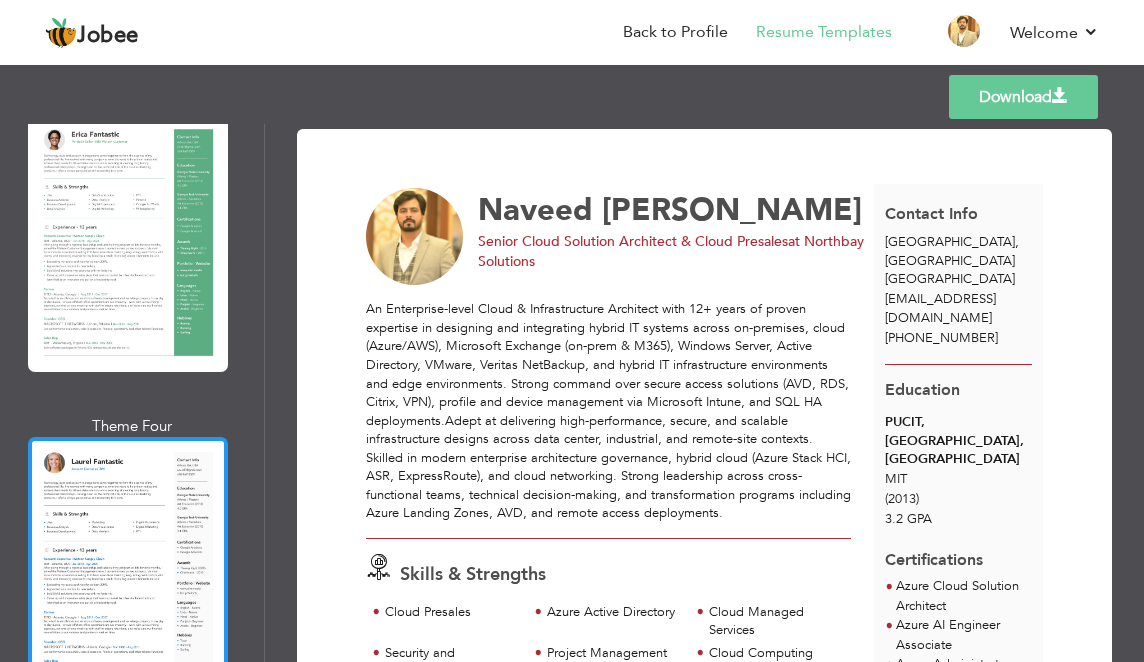 click at bounding box center (128, 566) 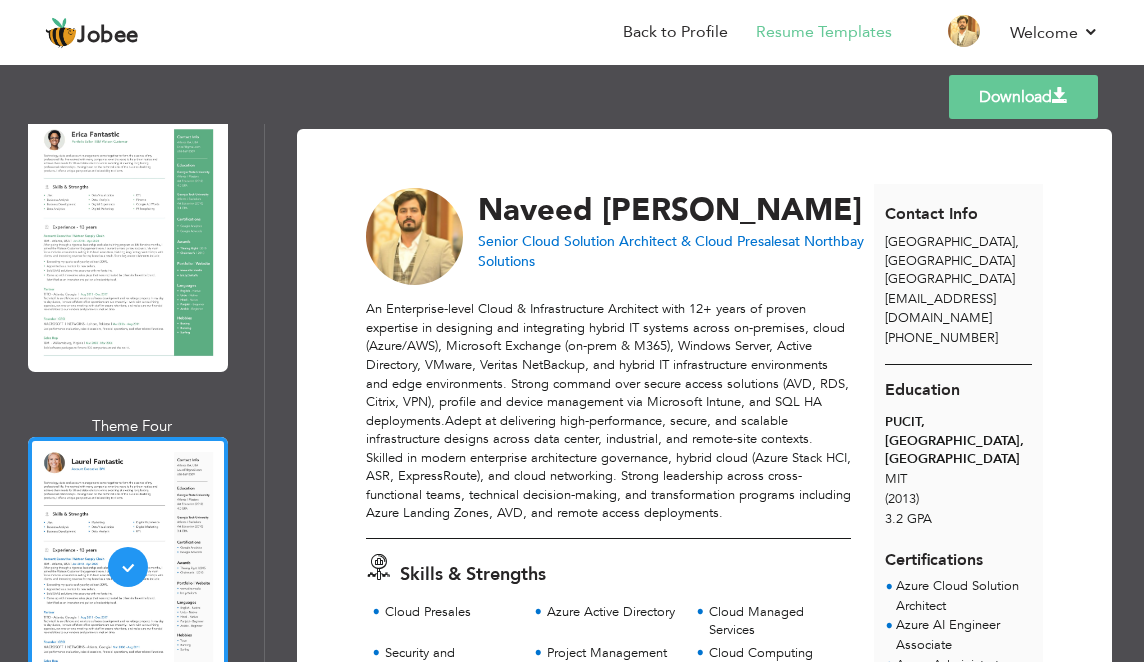 click on "Download" at bounding box center [1023, 97] 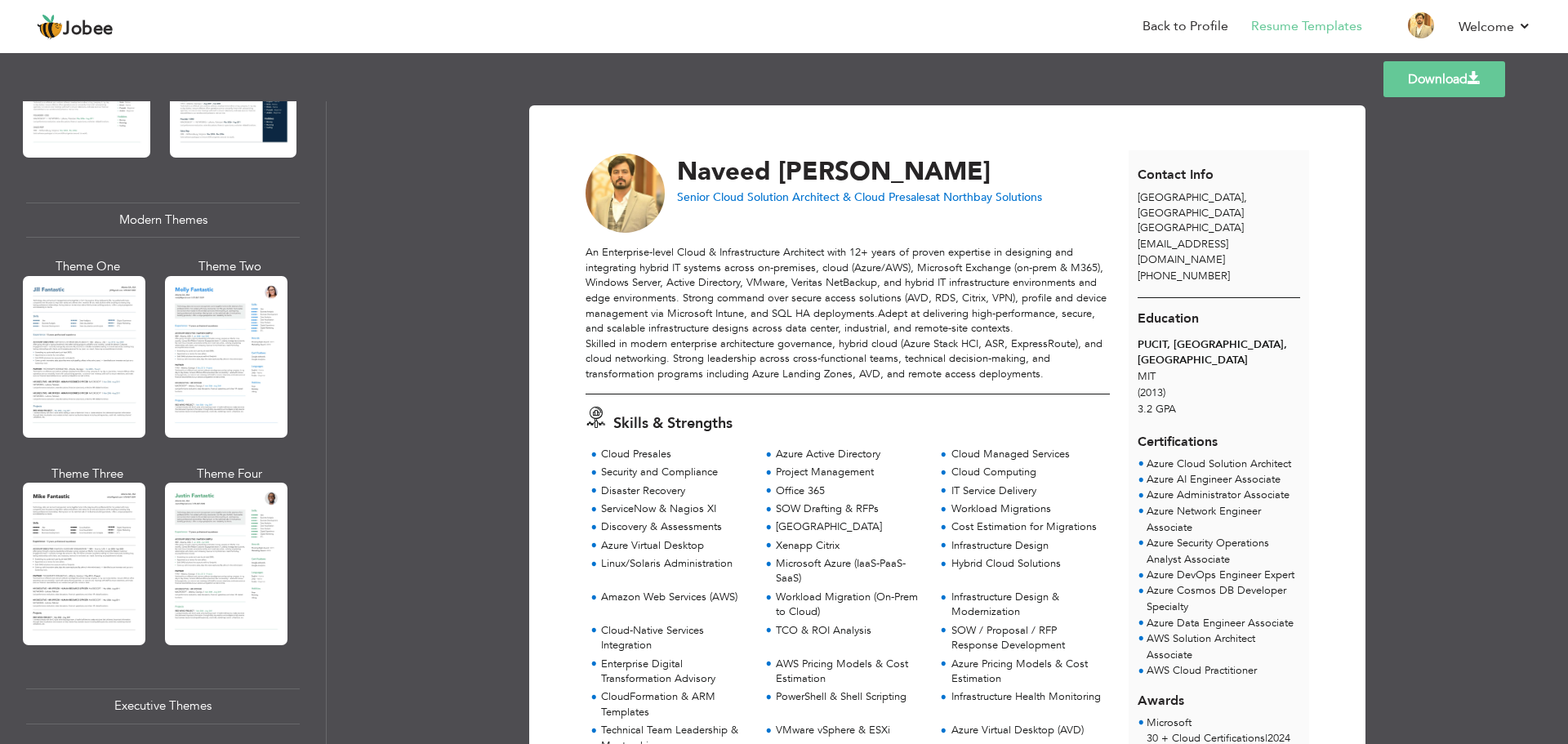 scroll, scrollTop: 653, scrollLeft: 0, axis: vertical 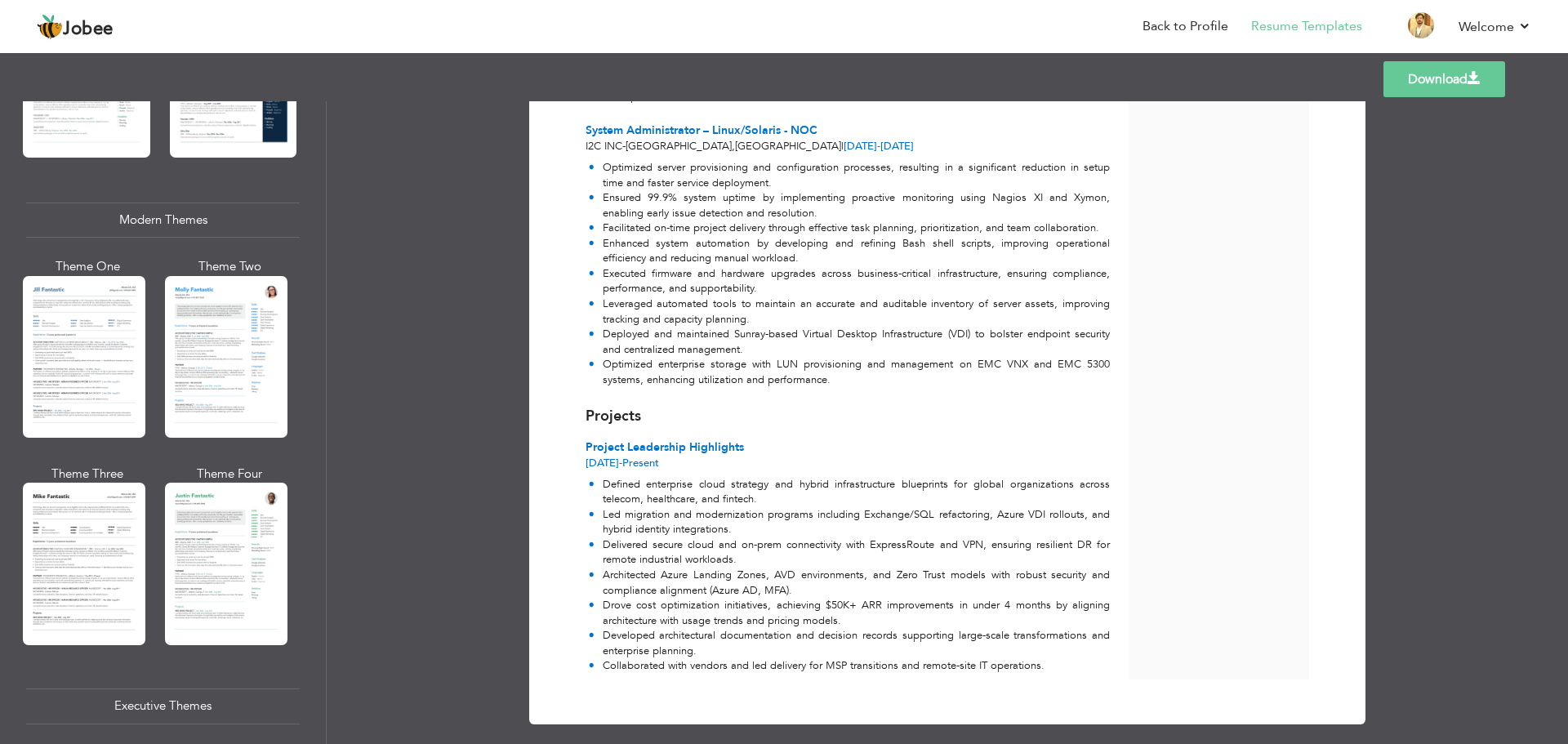 click on "Contact Info
[GEOGRAPHIC_DATA] ,  [GEOGRAPHIC_DATA]
[GEOGRAPHIC_DATA]
[EMAIL_ADDRESS][DOMAIN_NAME]
[PHONE_NUMBER]
Education
[GEOGRAPHIC_DATA], [GEOGRAPHIC_DATA], [GEOGRAPHIC_DATA]
MIT
(2013)
3.2 GPA" at bounding box center (1219, -843) 